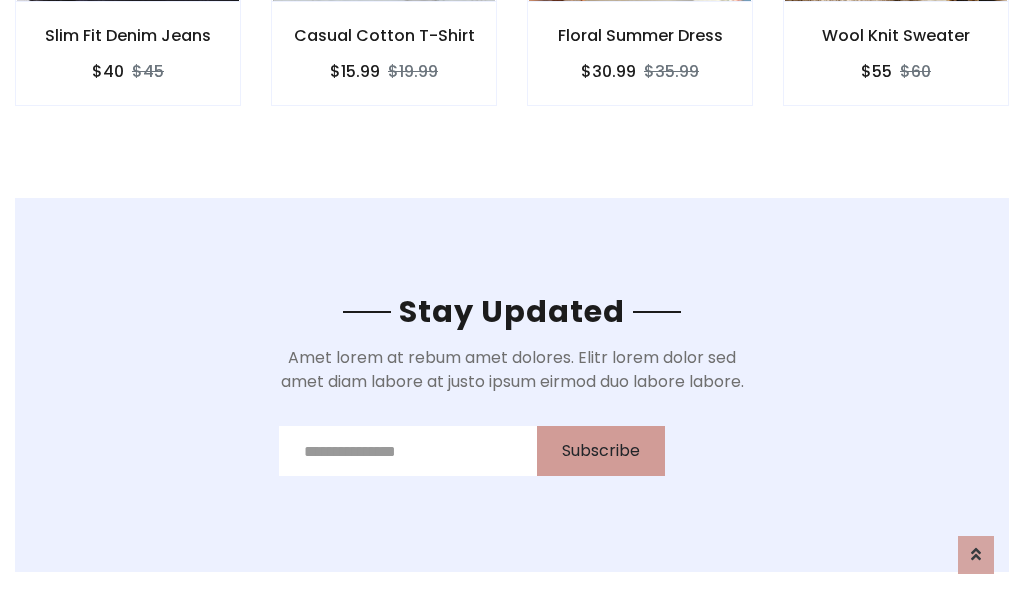 scroll, scrollTop: 0, scrollLeft: 0, axis: both 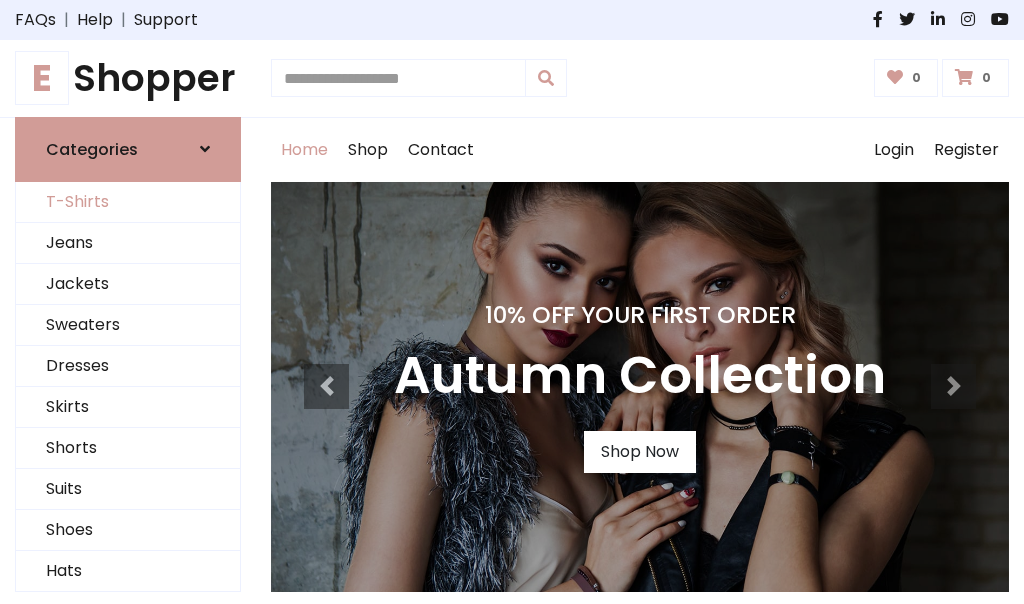 click on "T-Shirts" at bounding box center [128, 202] 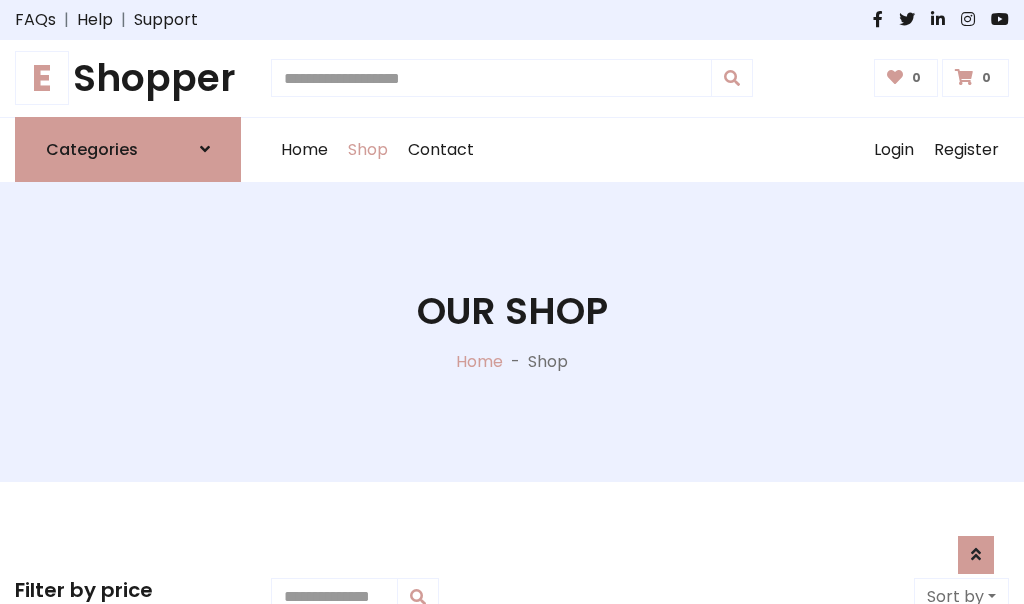 scroll, scrollTop: 485, scrollLeft: 0, axis: vertical 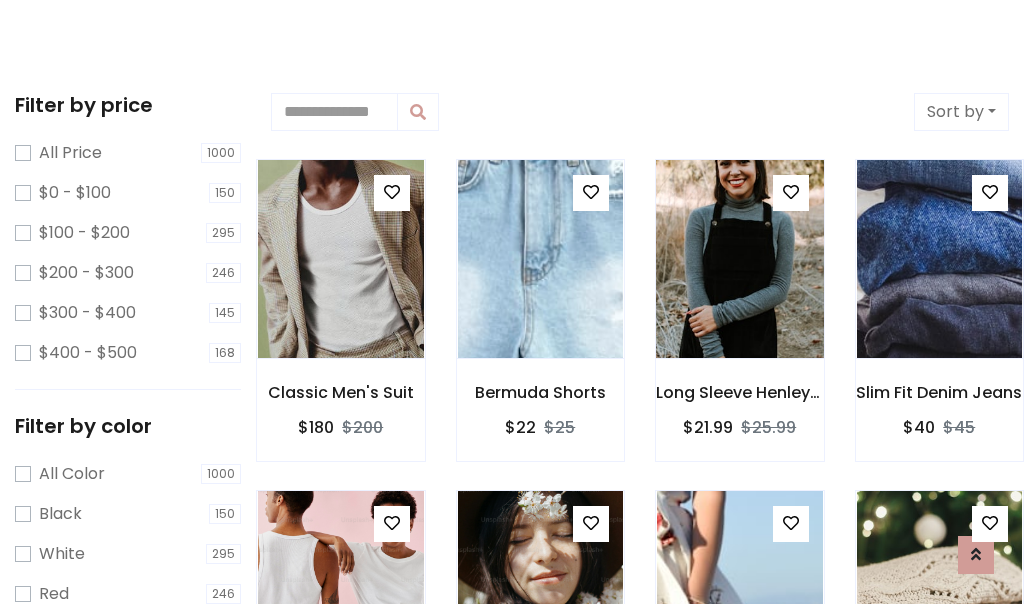 click at bounding box center (739, 259) 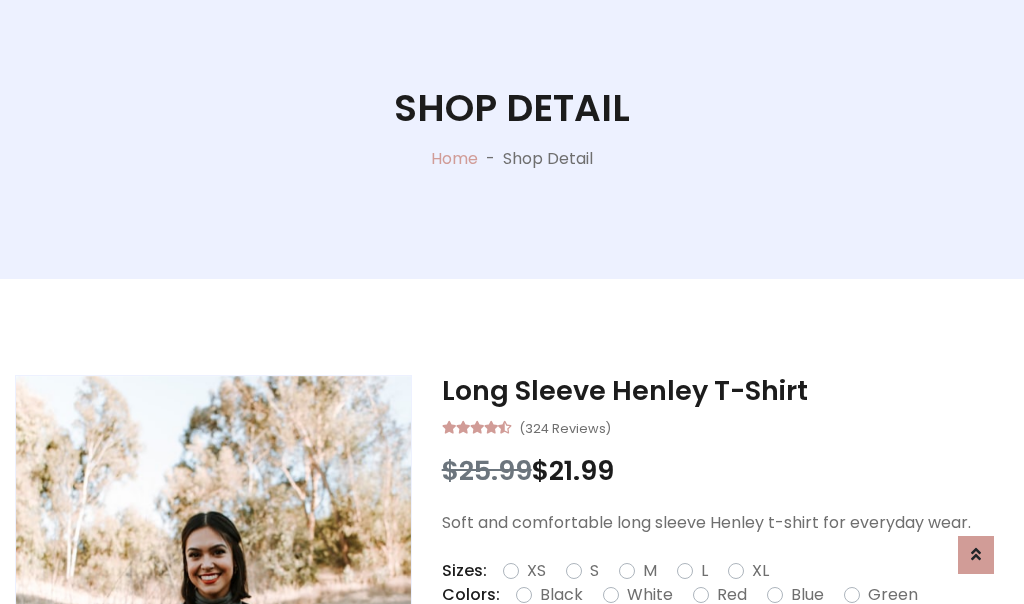 scroll, scrollTop: 365, scrollLeft: 0, axis: vertical 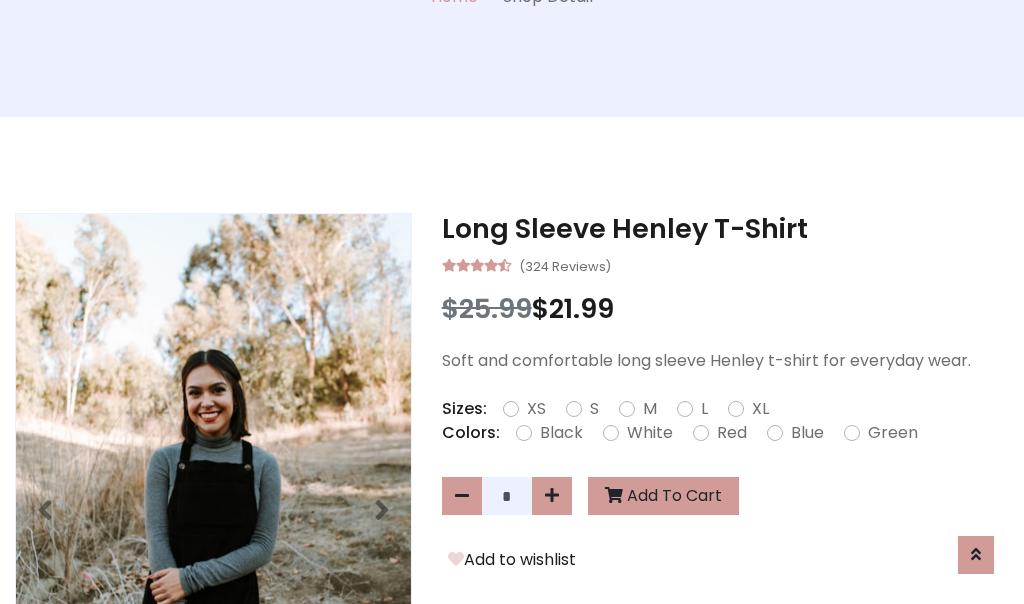 click on "XS" at bounding box center [536, 409] 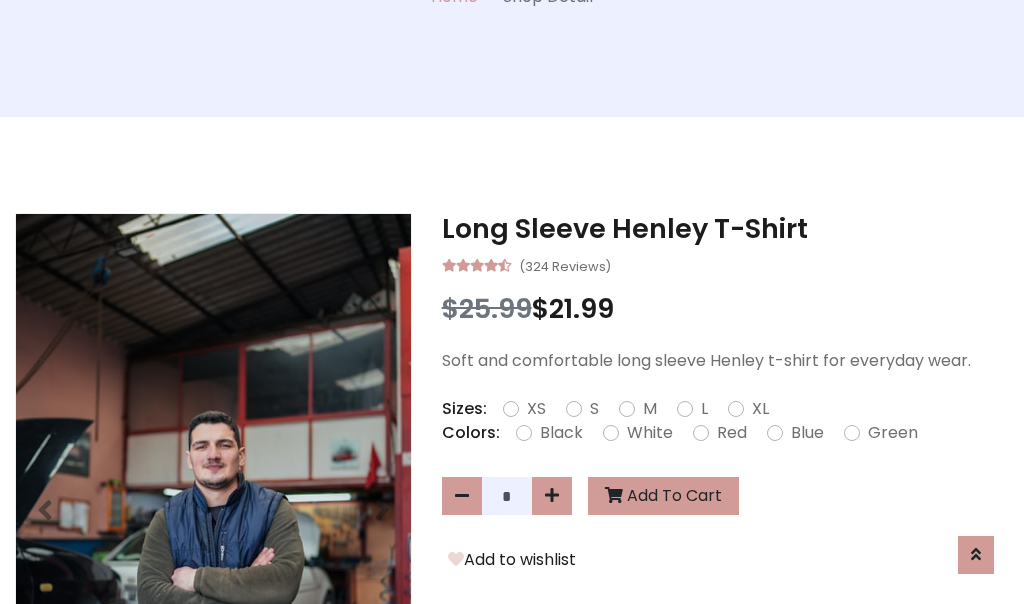 click on "White" at bounding box center (650, 433) 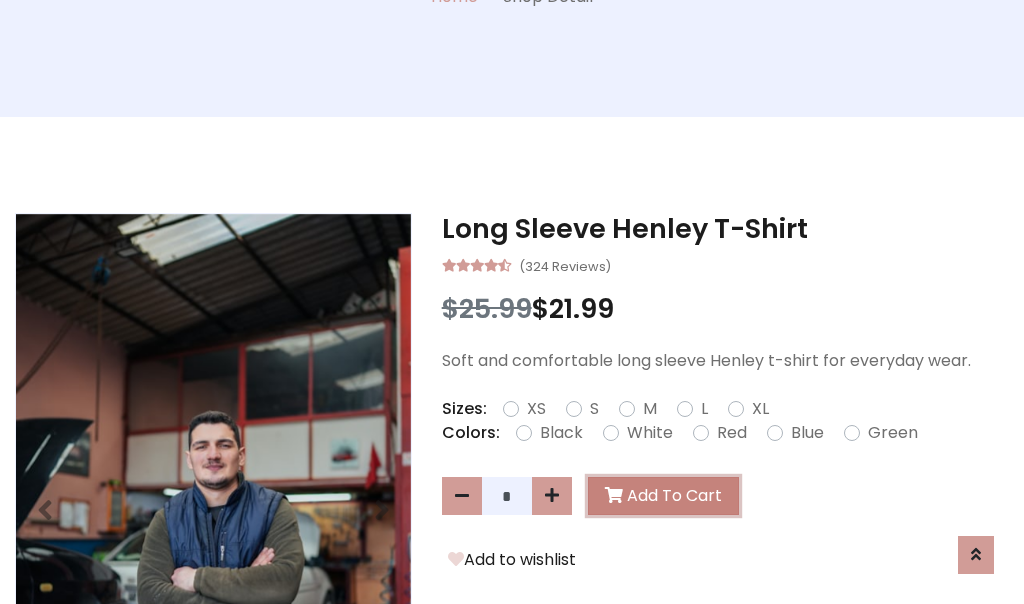 click on "Add To Cart" at bounding box center [663, 496] 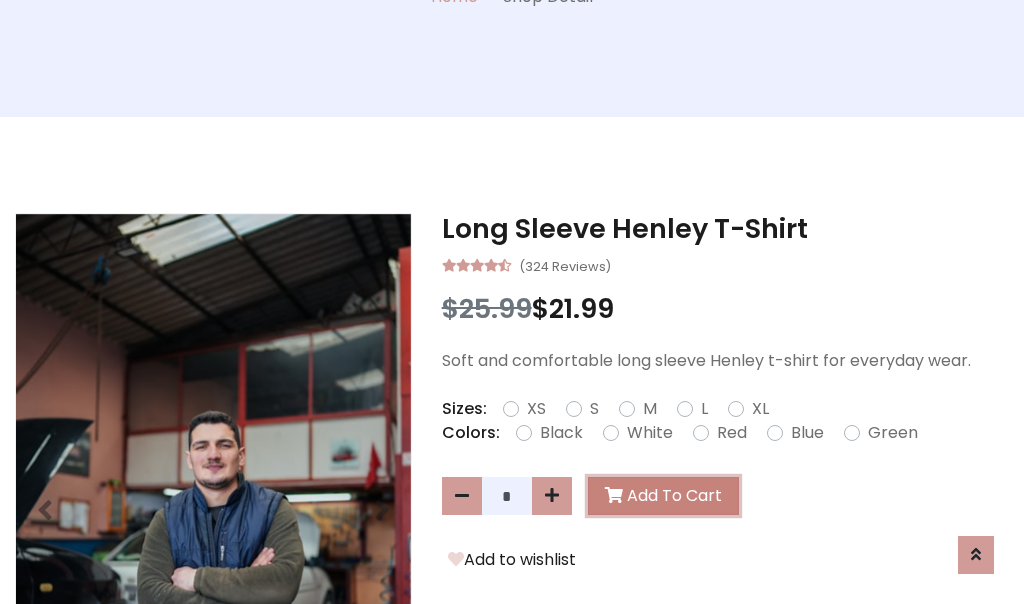 scroll, scrollTop: 0, scrollLeft: 0, axis: both 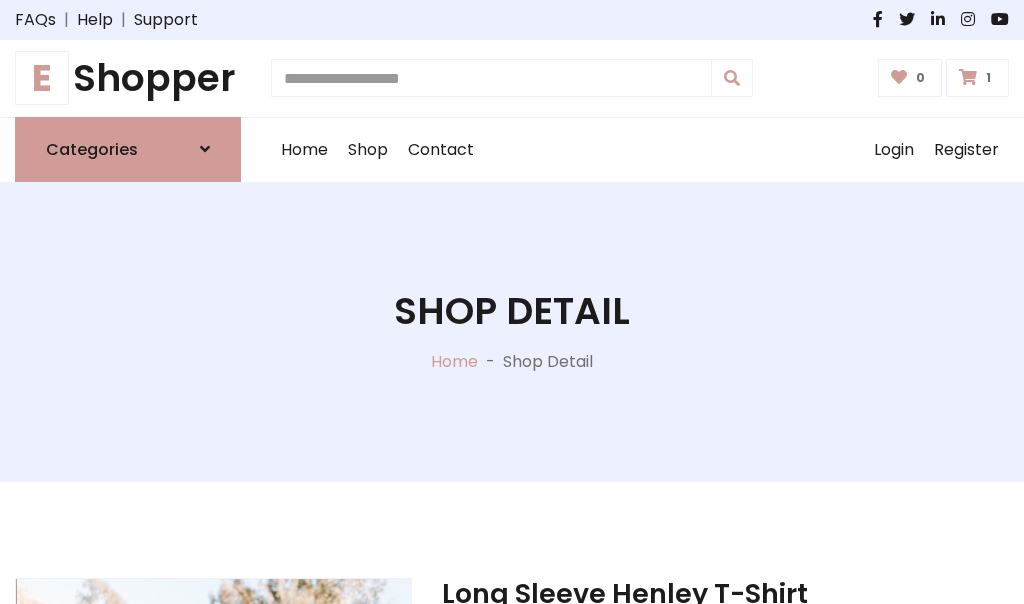 click at bounding box center (968, 77) 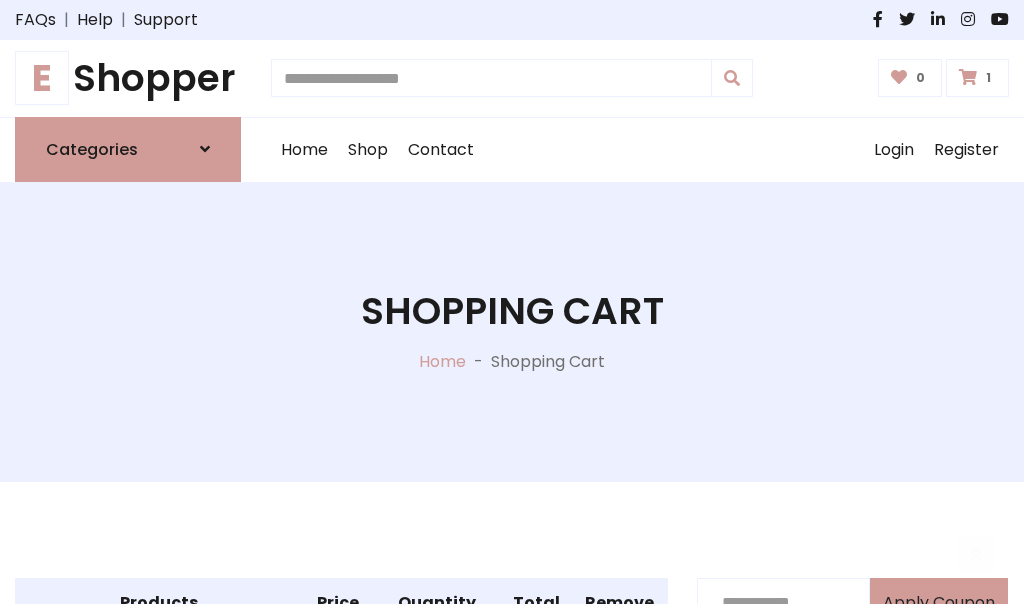 scroll, scrollTop: 468, scrollLeft: 0, axis: vertical 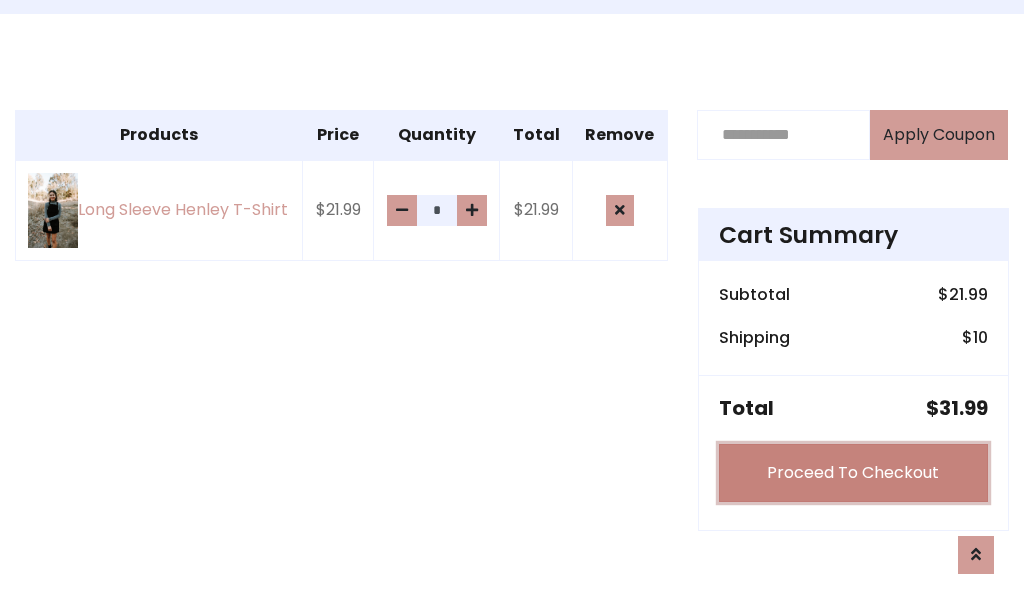 click on "Proceed To Checkout" at bounding box center [853, 473] 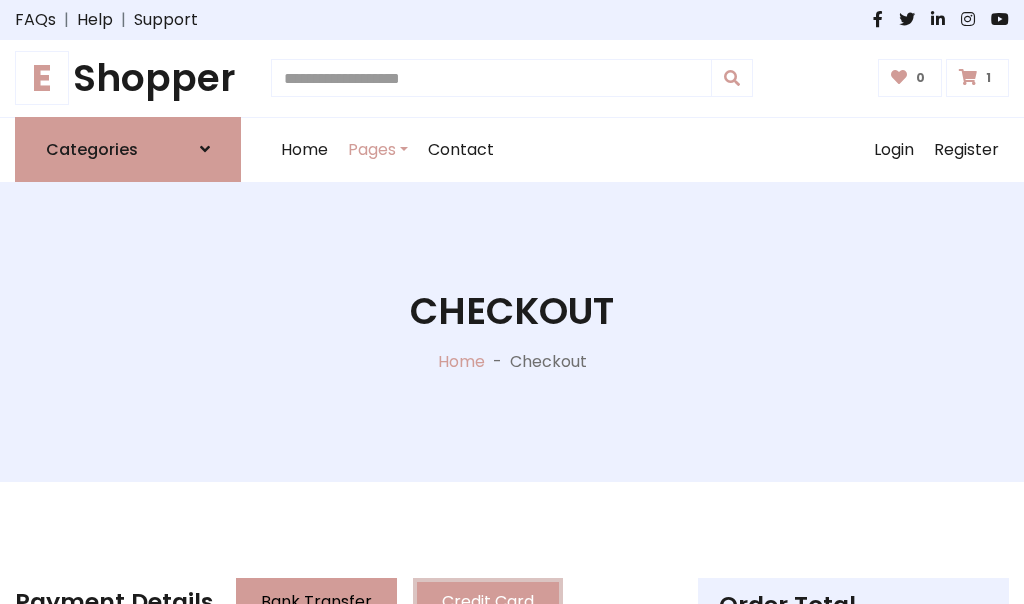 scroll, scrollTop: 0, scrollLeft: 0, axis: both 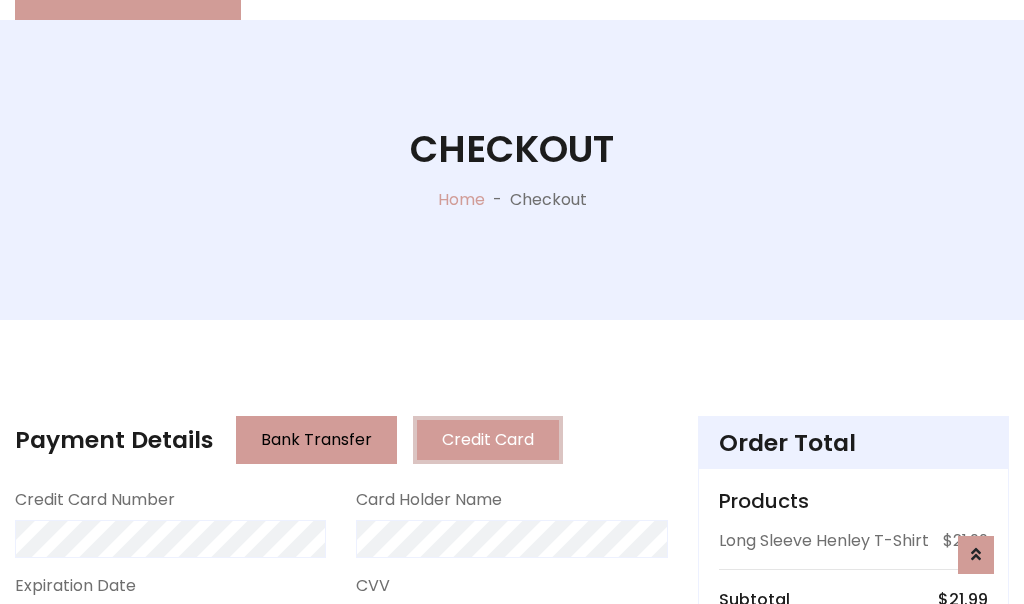 click on "Go to shipping" at bounding box center [853, 856] 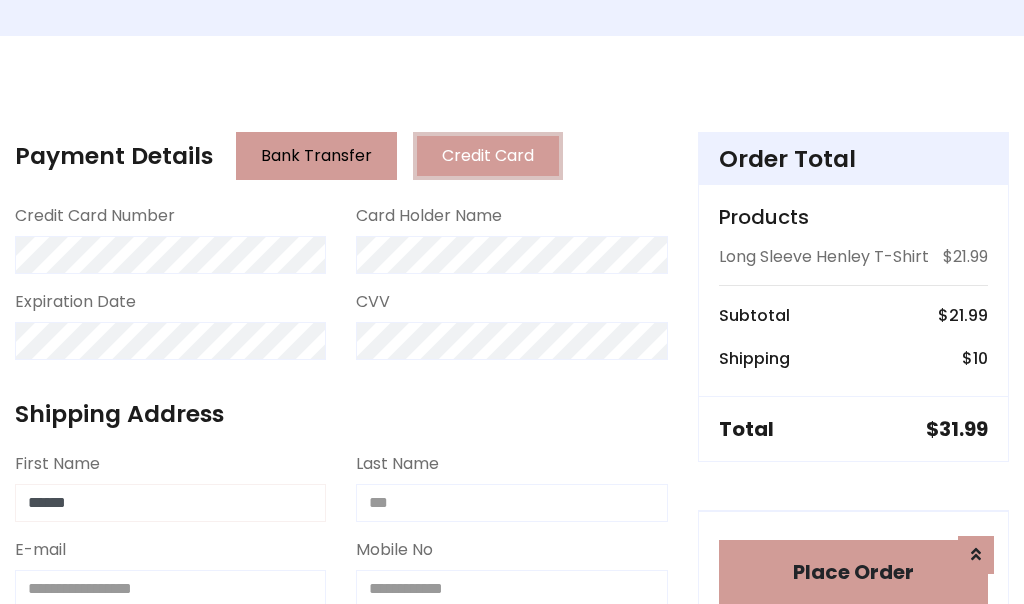 type on "******" 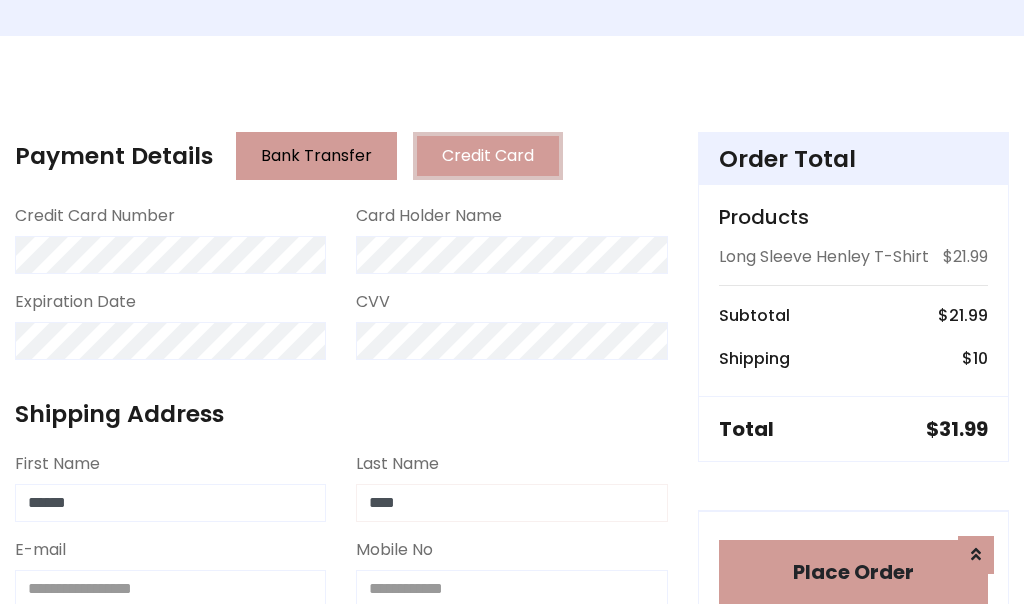 type on "****" 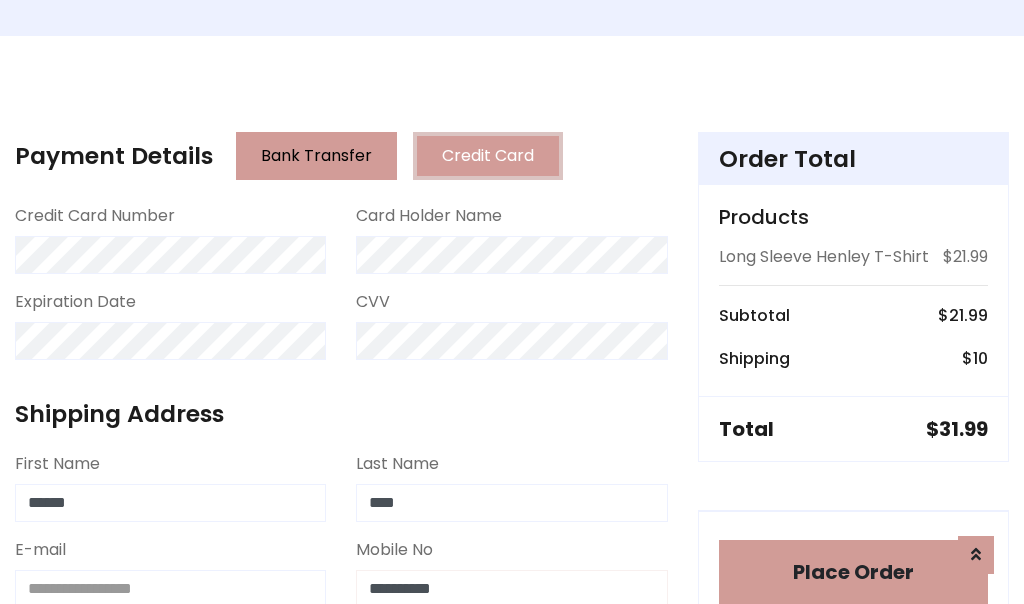 scroll, scrollTop: 450, scrollLeft: 0, axis: vertical 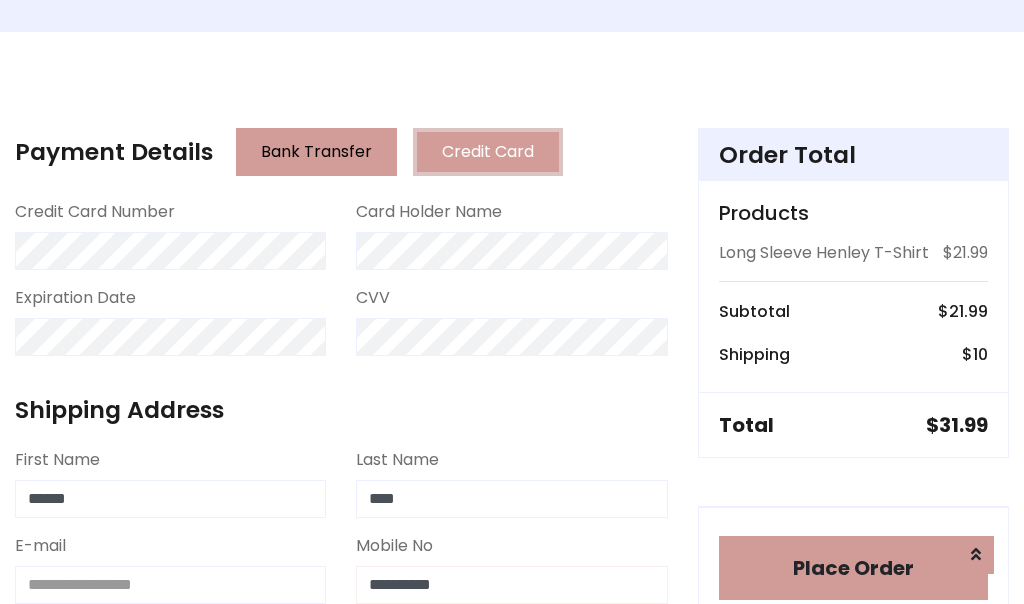 type on "**********" 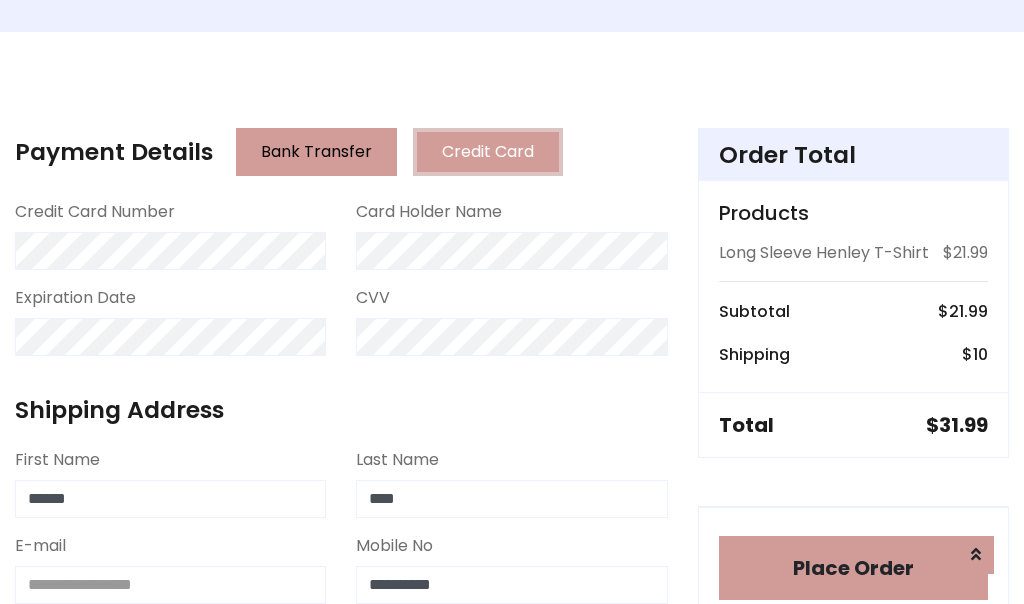 scroll, scrollTop: 819, scrollLeft: 0, axis: vertical 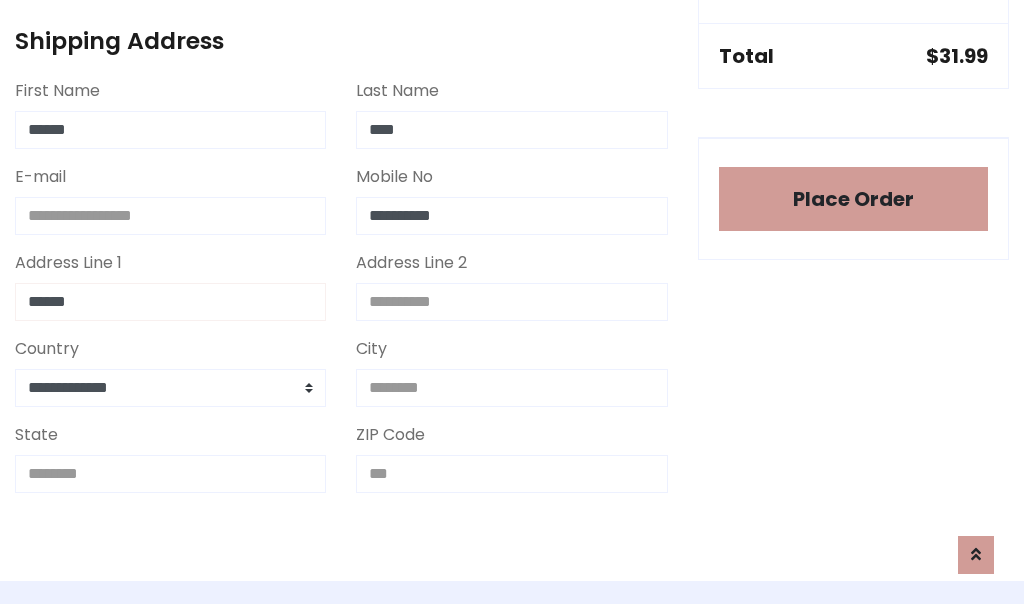 type on "******" 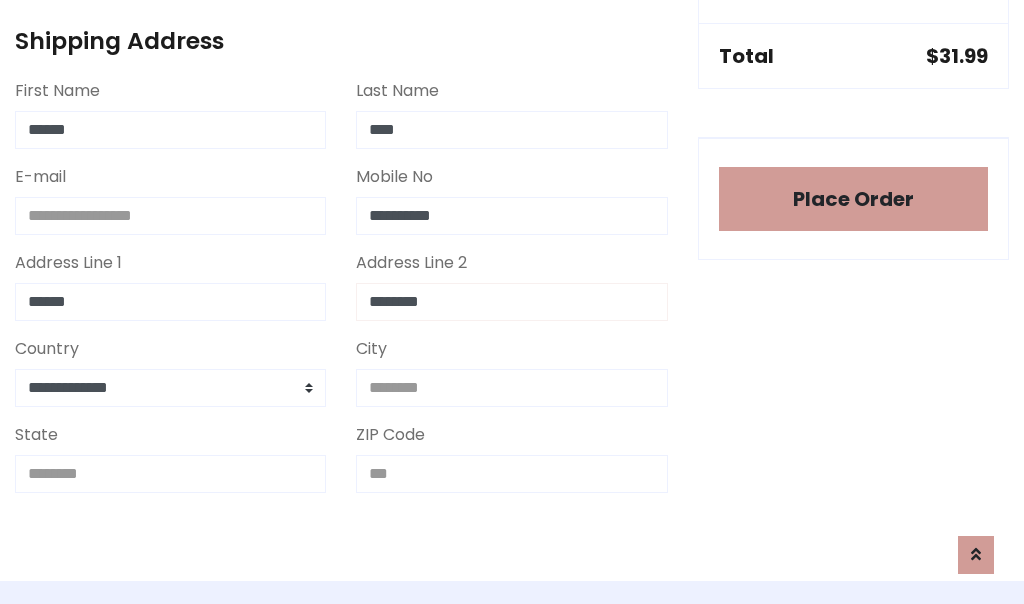 type on "********" 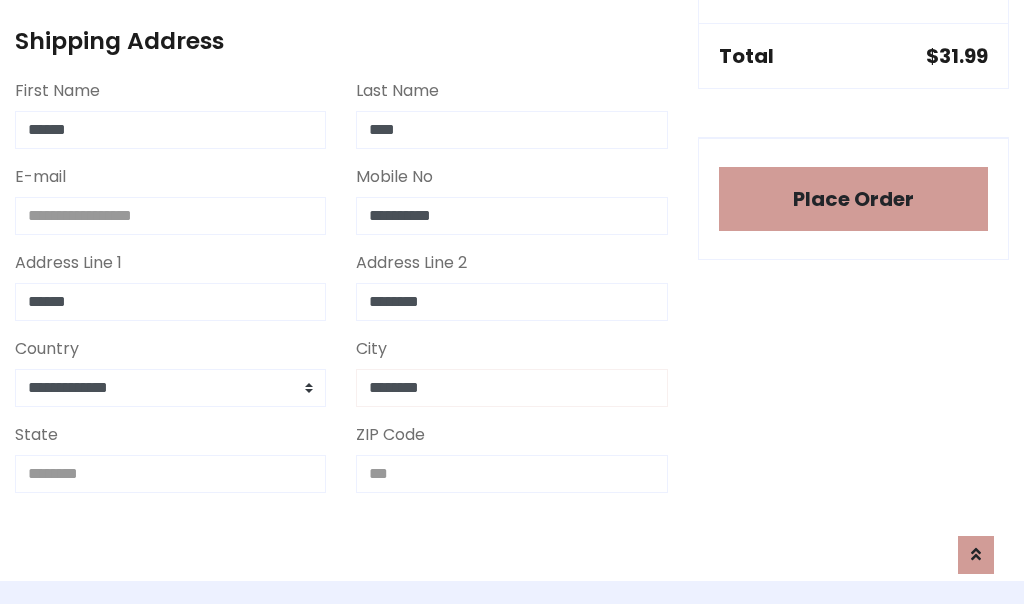 type on "********" 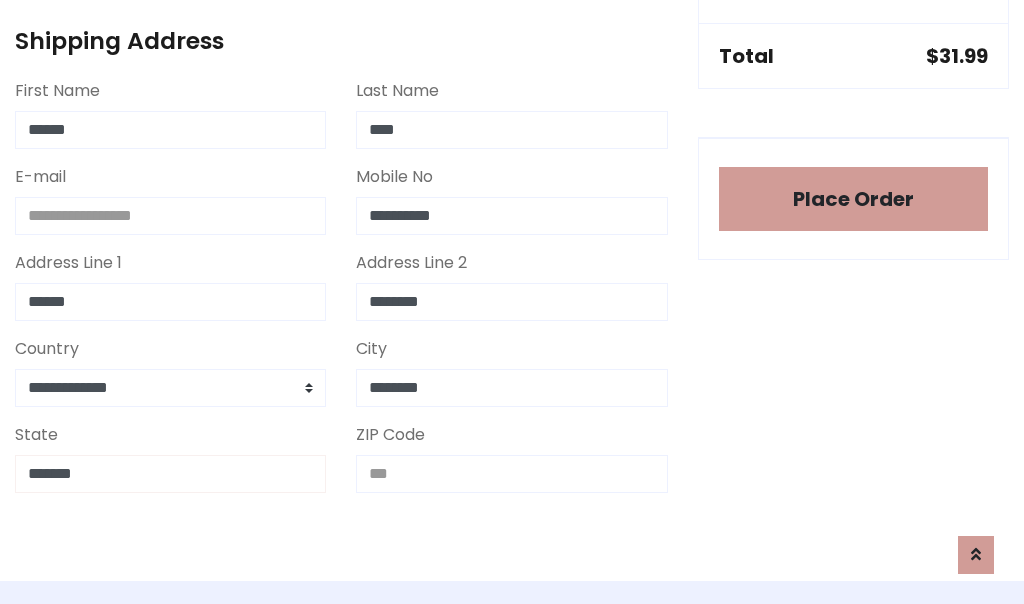 type on "*******" 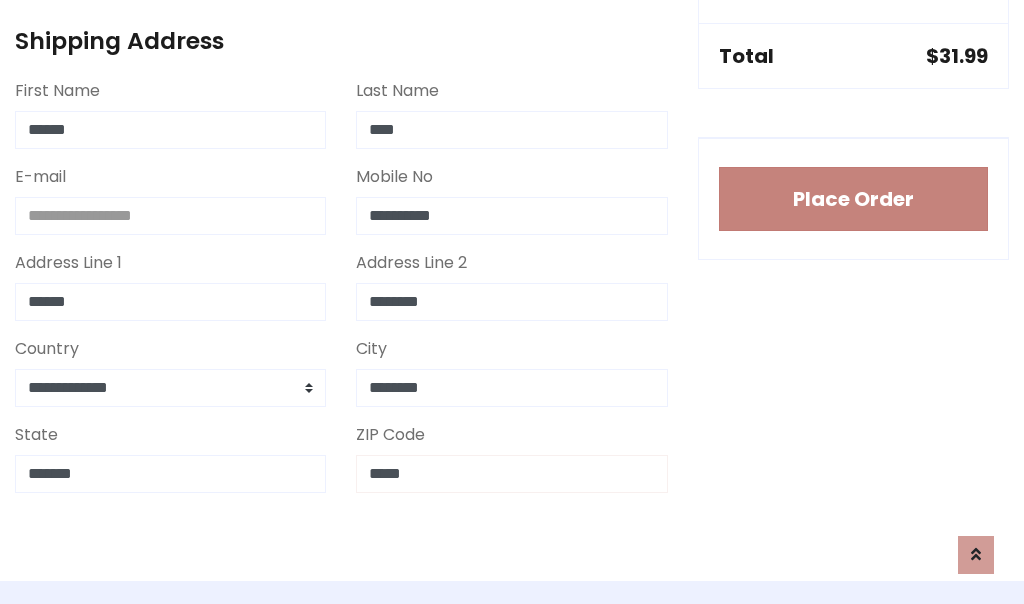 type on "*****" 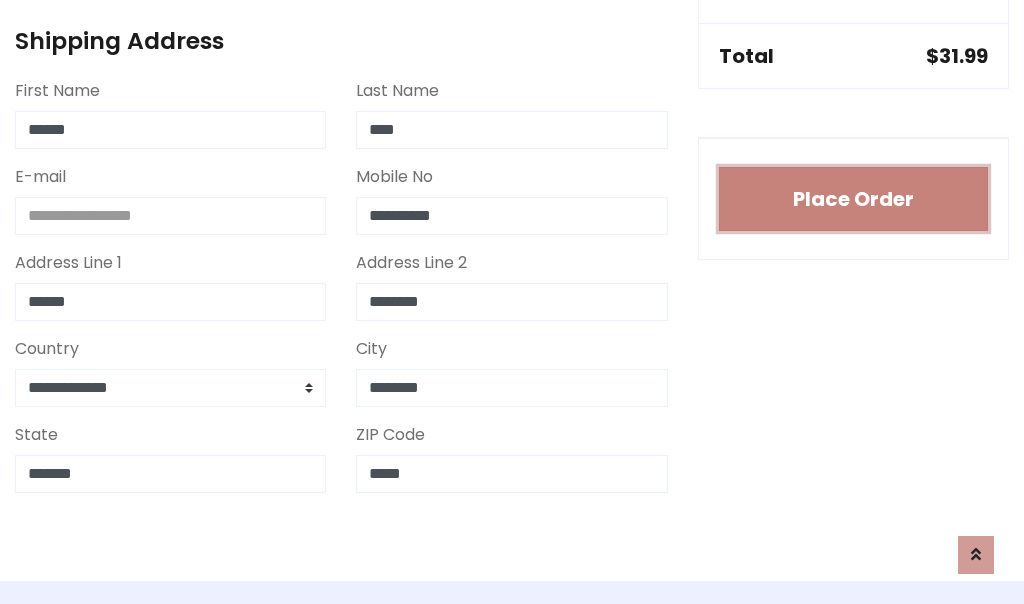 click on "Place Order" at bounding box center [853, 199] 